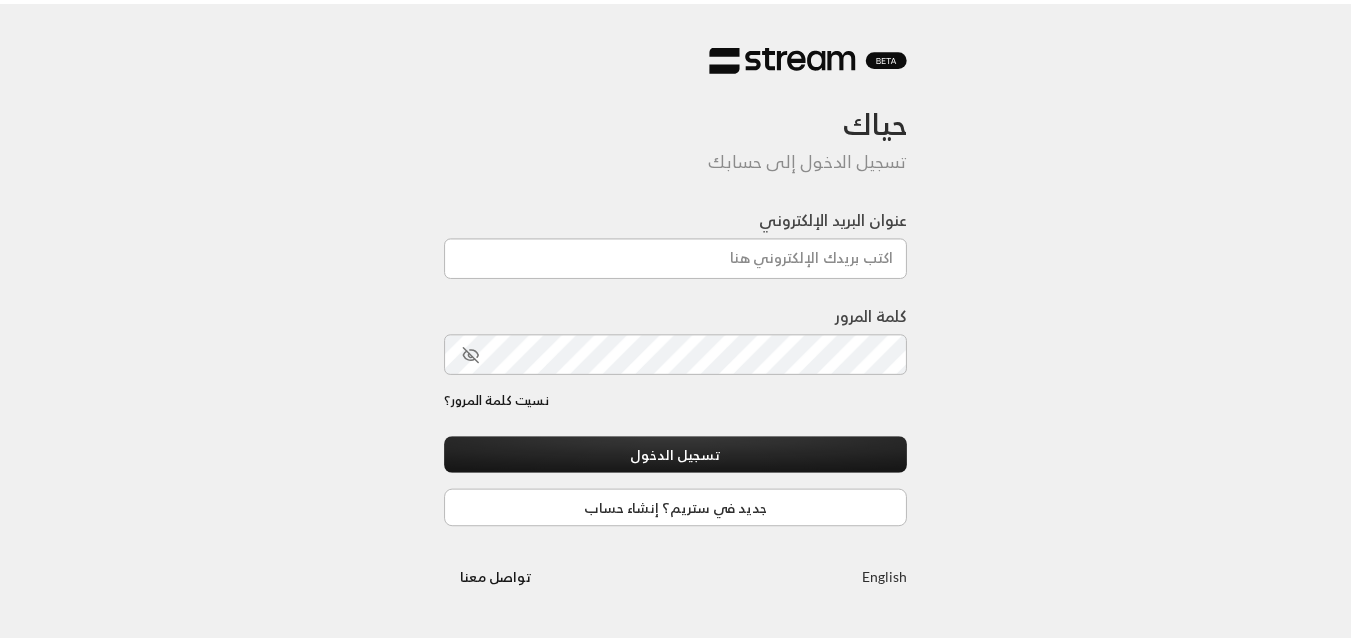 scroll, scrollTop: 0, scrollLeft: 0, axis: both 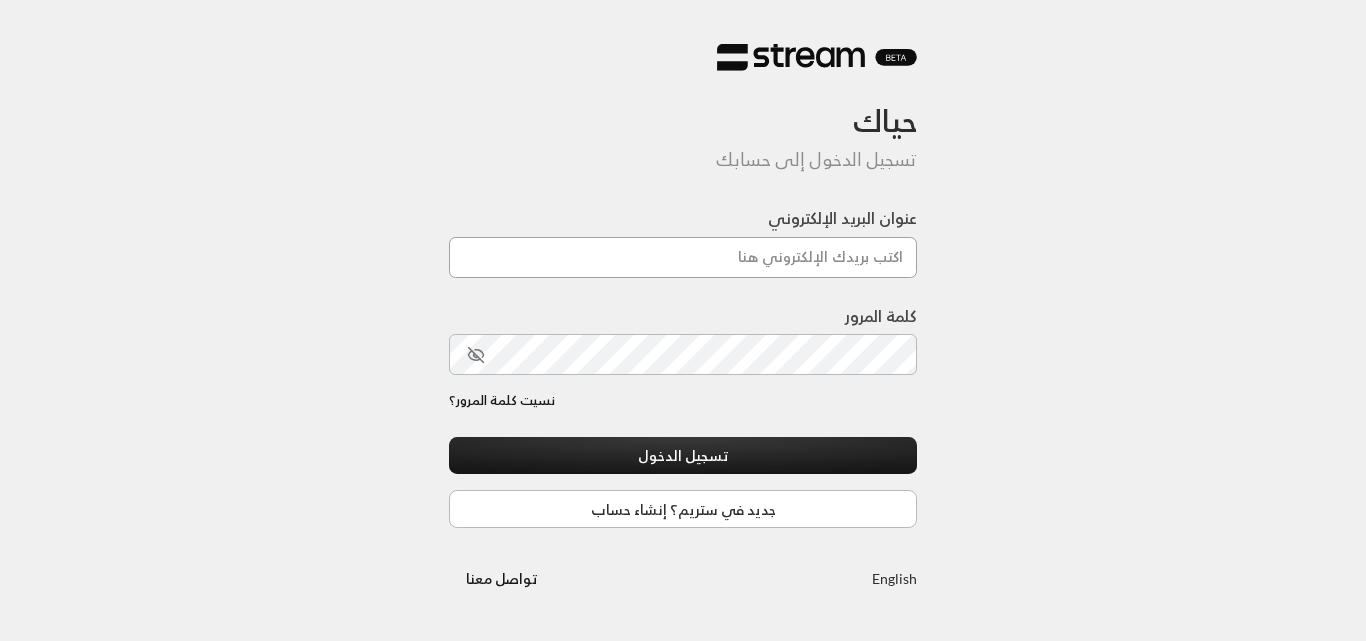 click on "عنوان البريد الإلكتروني" at bounding box center (683, 257) 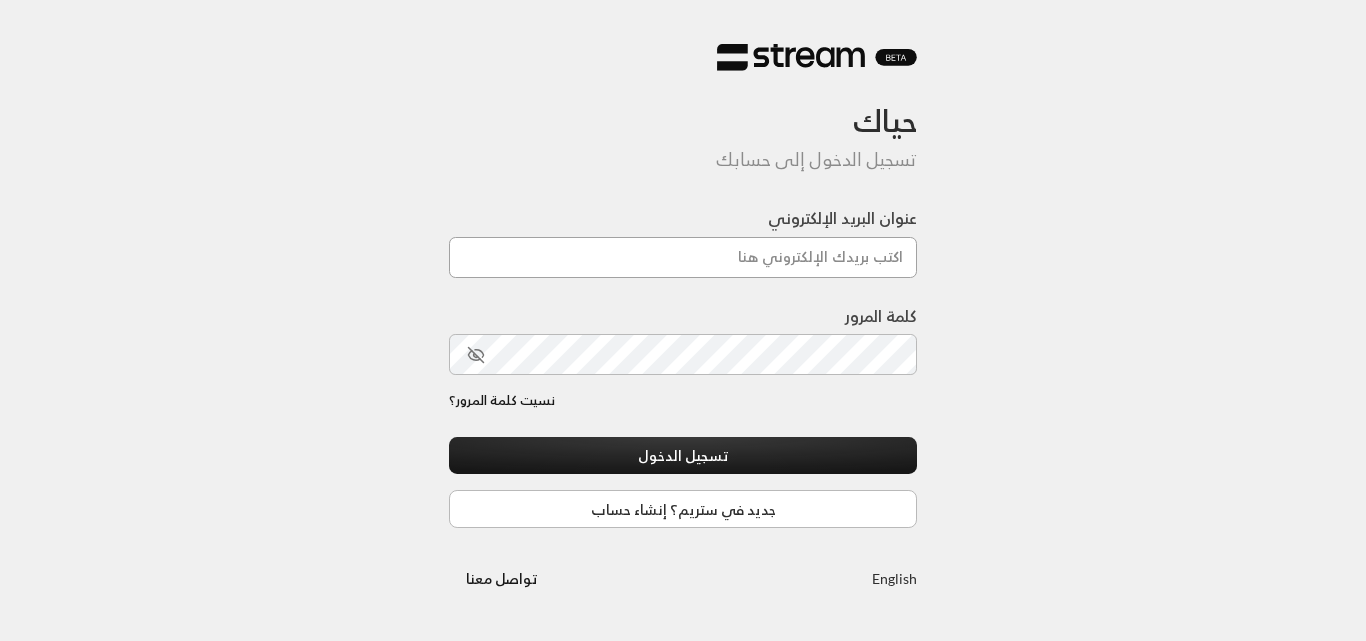 type on "[DOMAIN_NAME][EMAIL_ADDRESS][DOMAIN_NAME]" 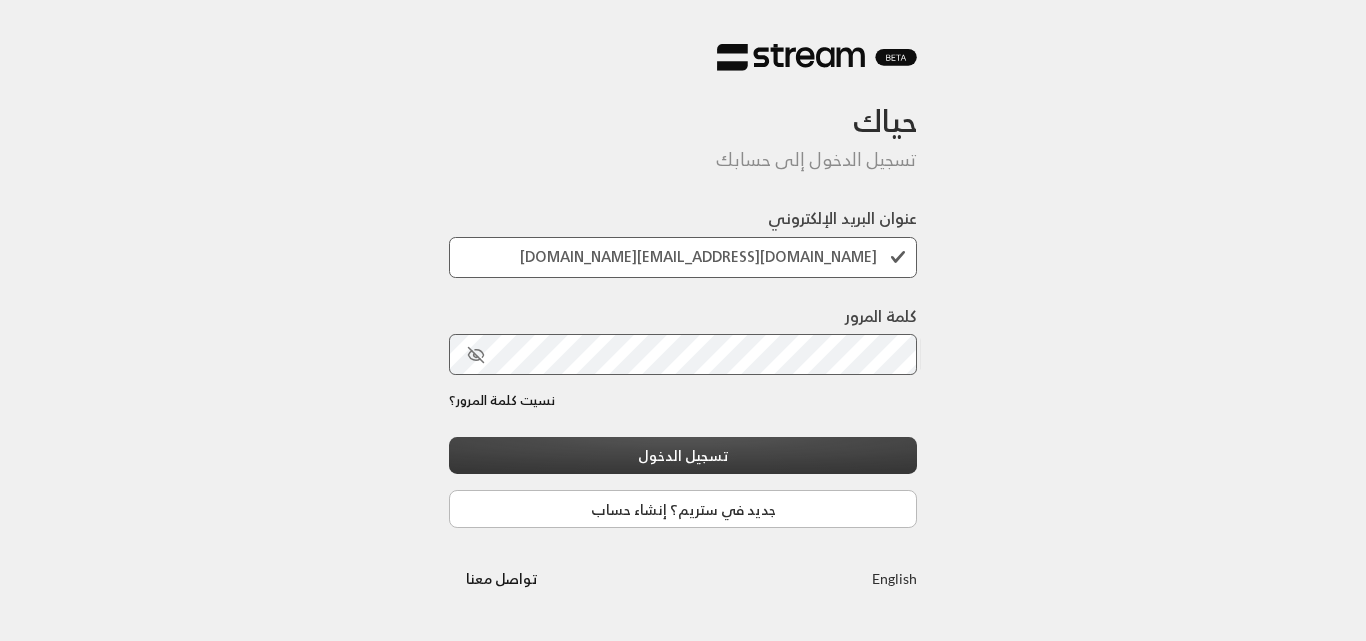 click on "تسجيل الدخول" at bounding box center (683, 455) 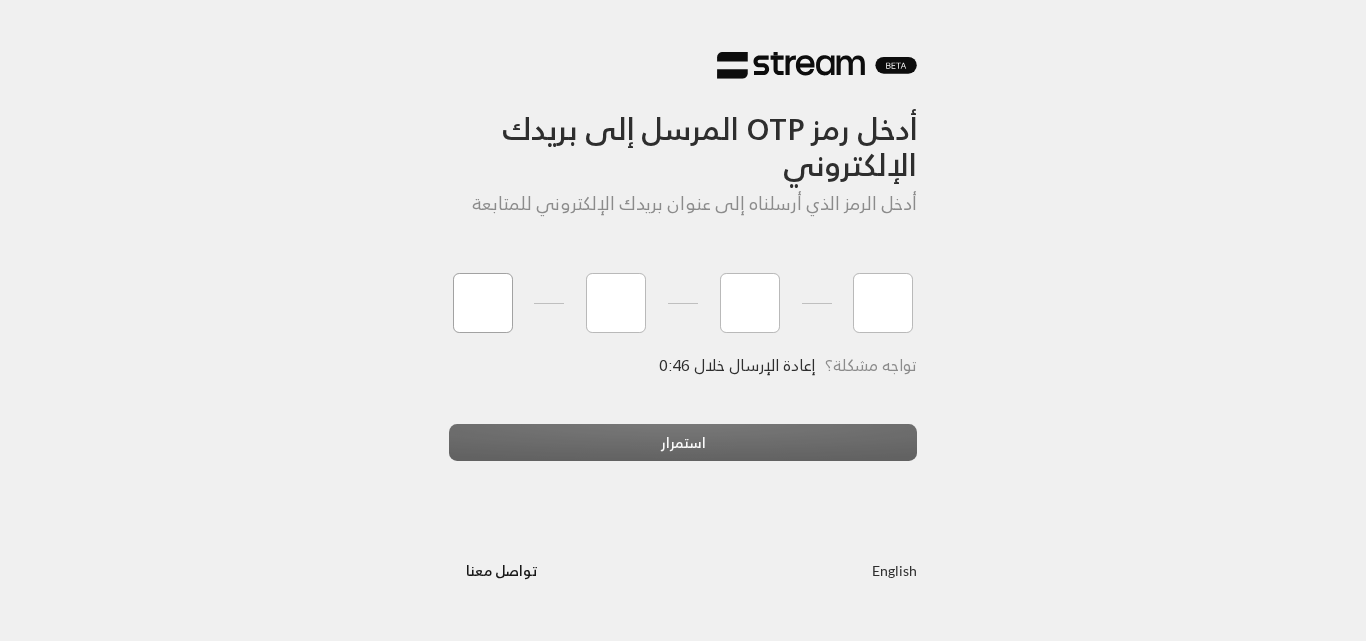 type on "2" 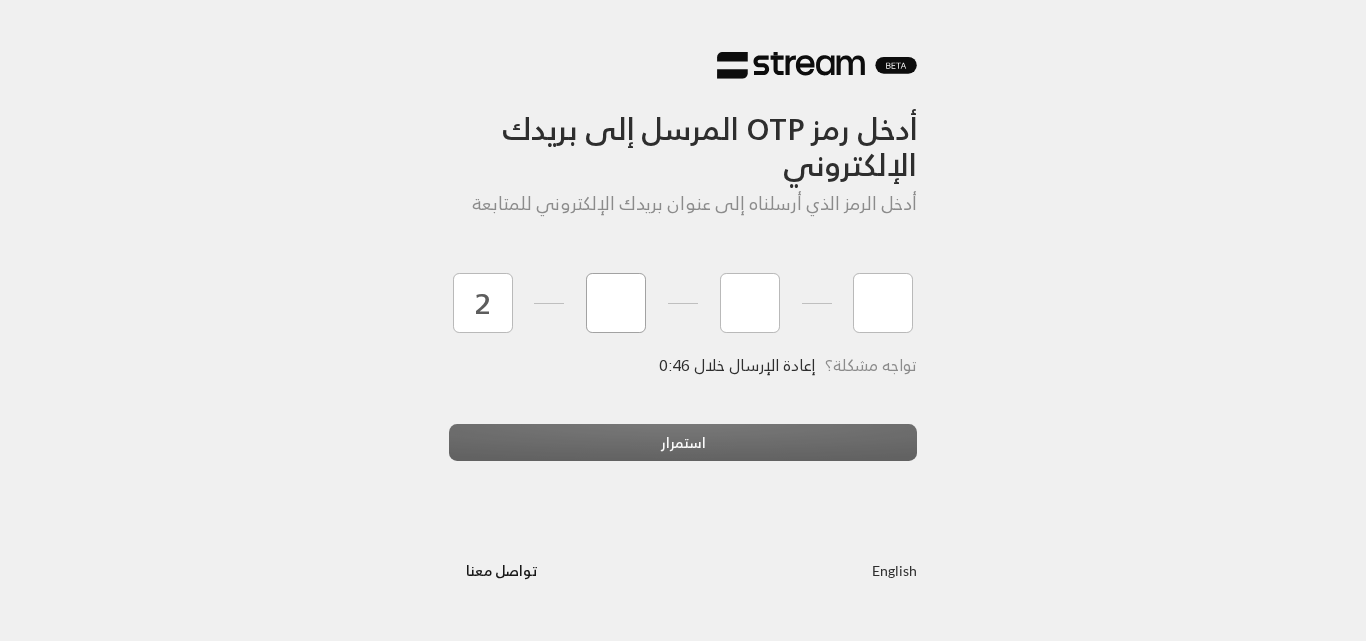 type on "5" 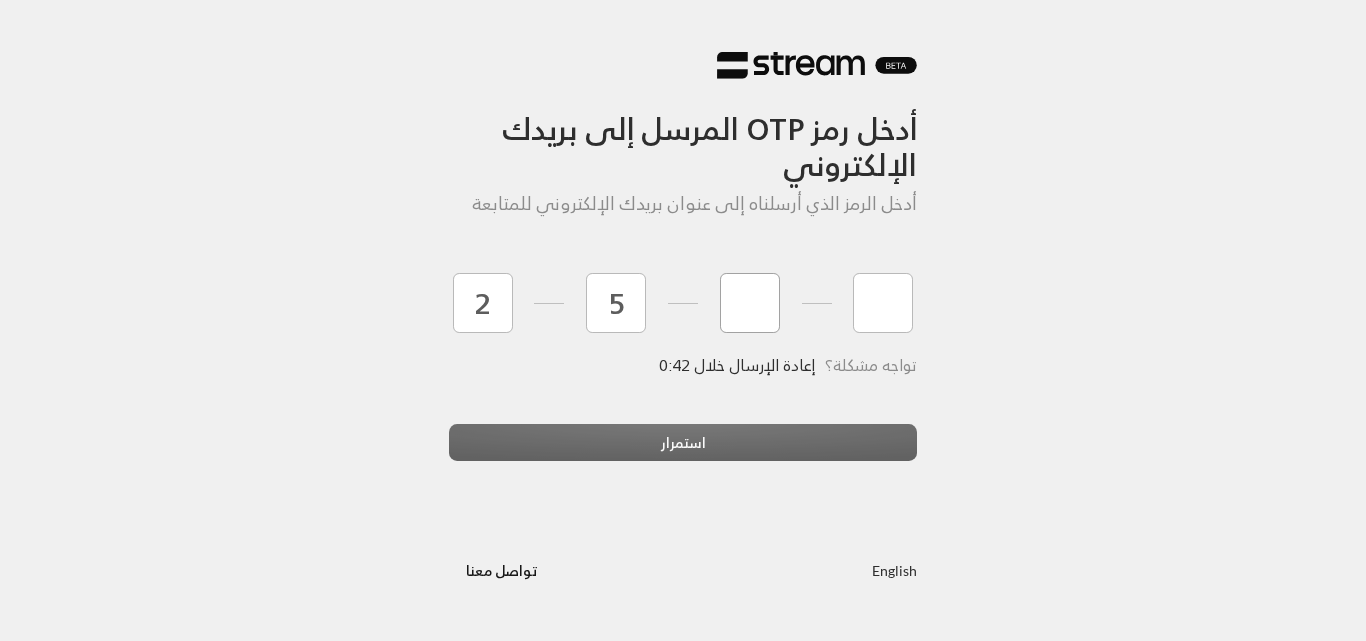 type on "0" 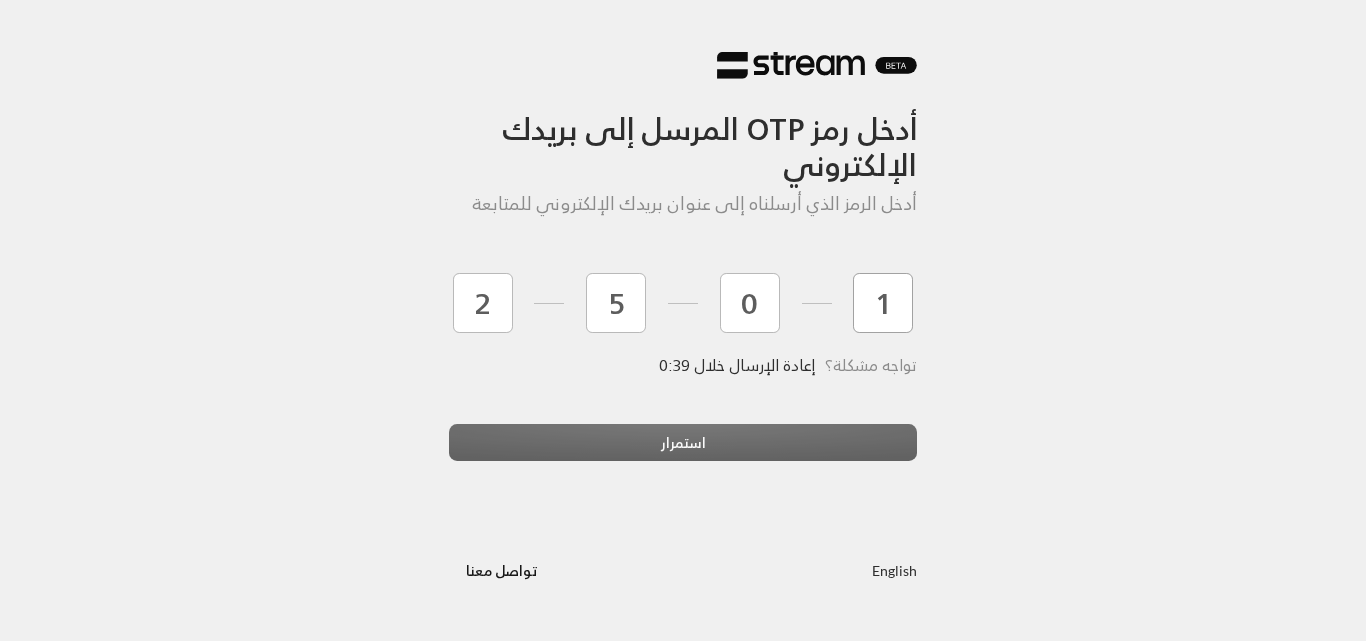 type on "1" 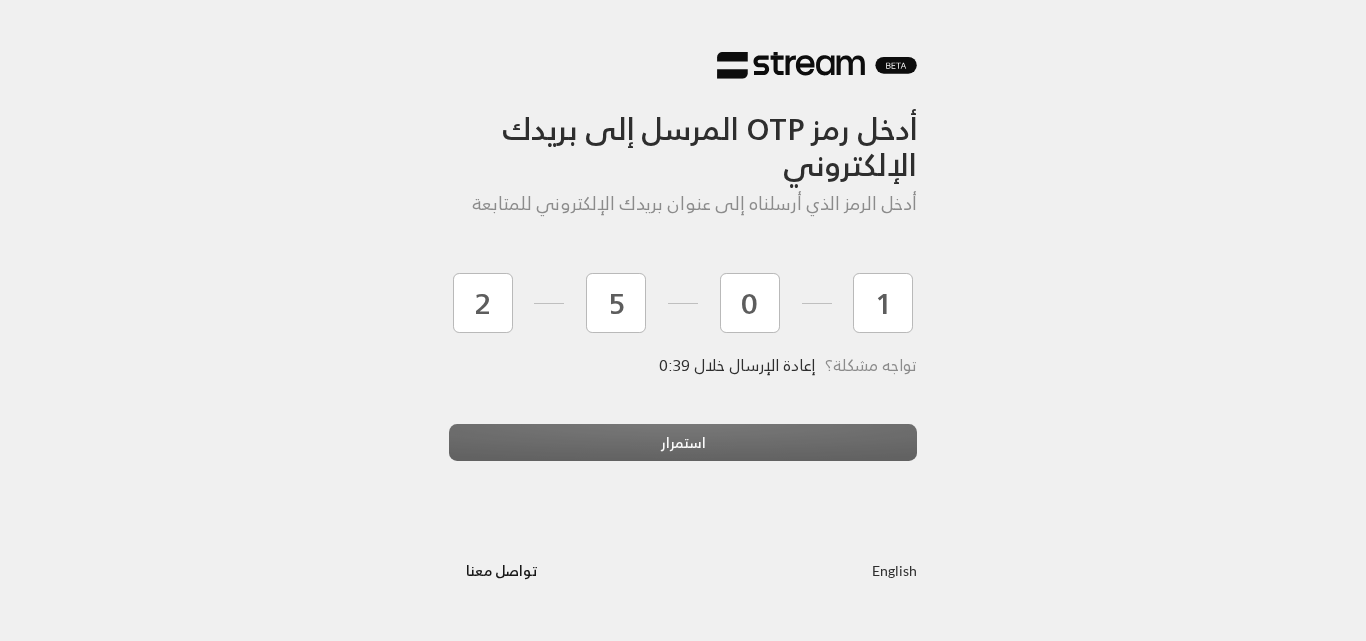 click on "استمرار" at bounding box center (683, 451) 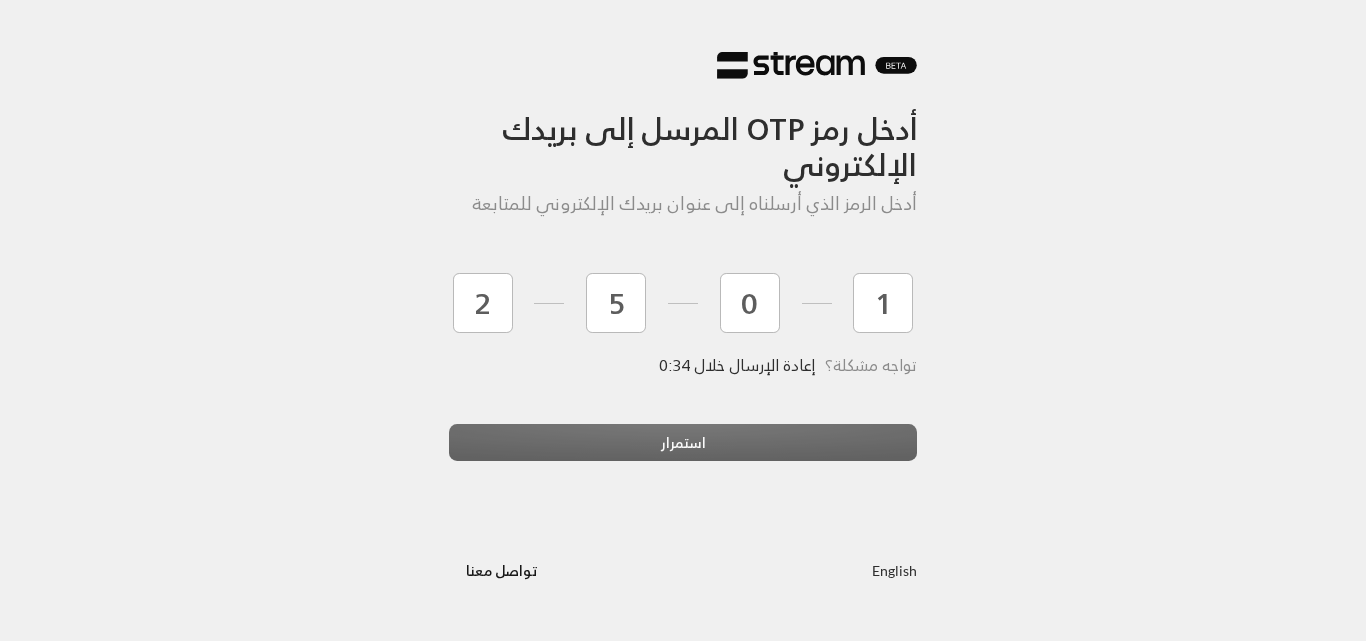 click on "استمرار" at bounding box center [683, 451] 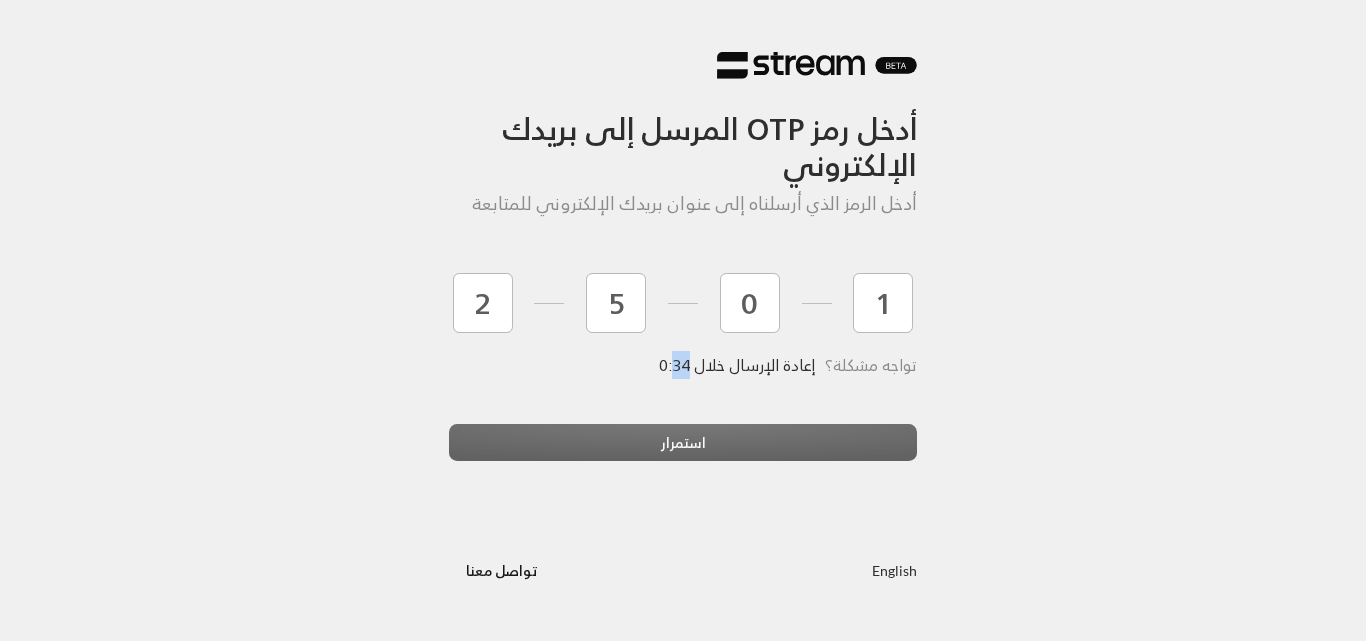 click on "استمرار" at bounding box center (683, 451) 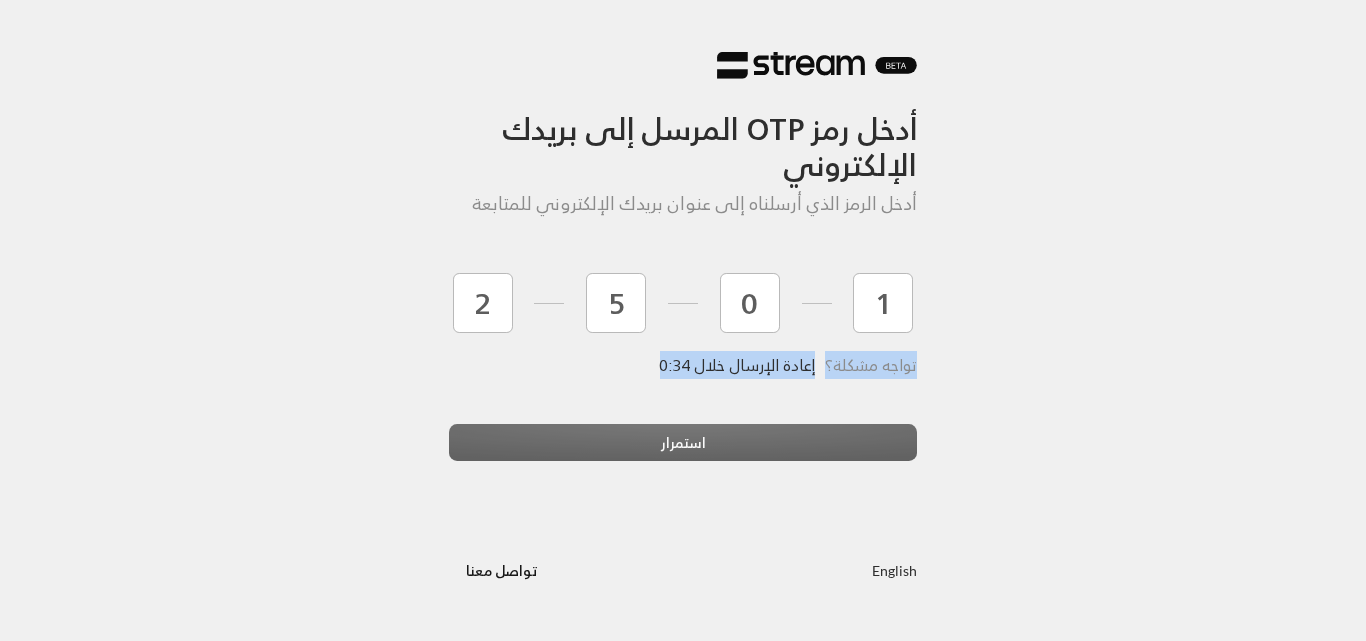 click on "استمرار" at bounding box center [683, 451] 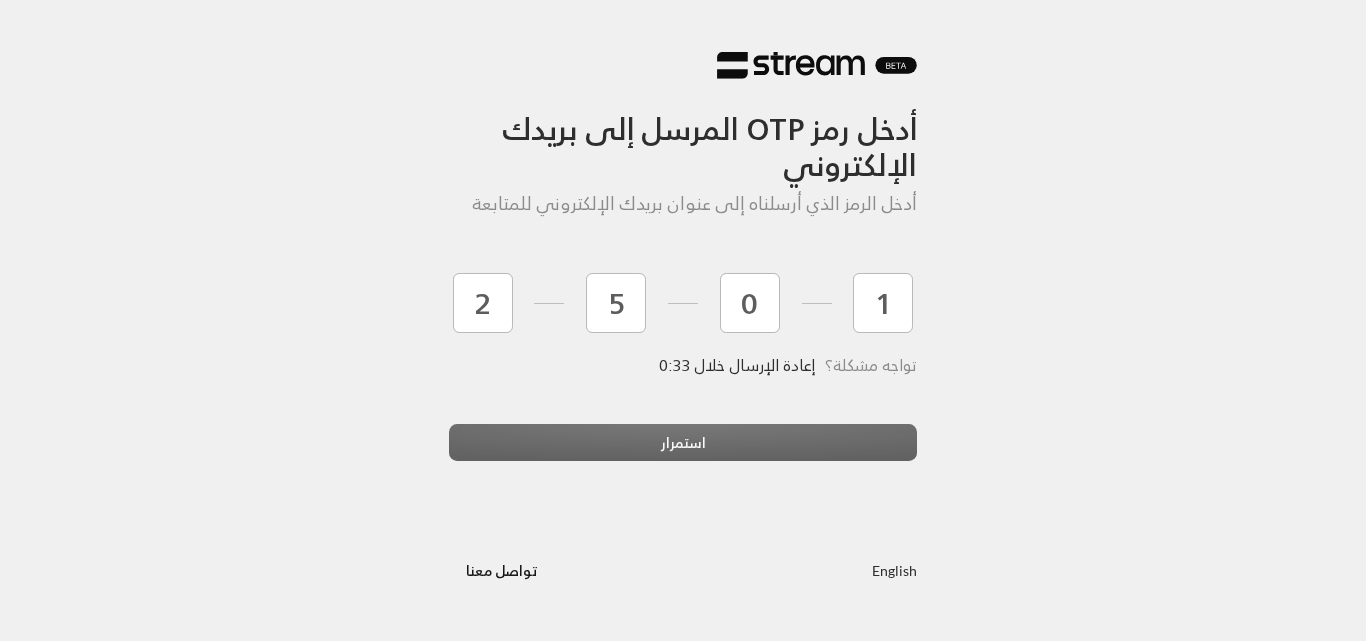click on "أدخل رمز OTP المرسل إلى بريدك الإلكتروني أدخل الرمز الذي أرسلناه إلى عنوان بريدك الإلكتروني للمتابعة 2 5 0 1 تواجه مشكلة؟ إعادة الإرسال خلال   0:33 استمرار English     تواصل مع[PERSON_NAME]" at bounding box center [683, 320] 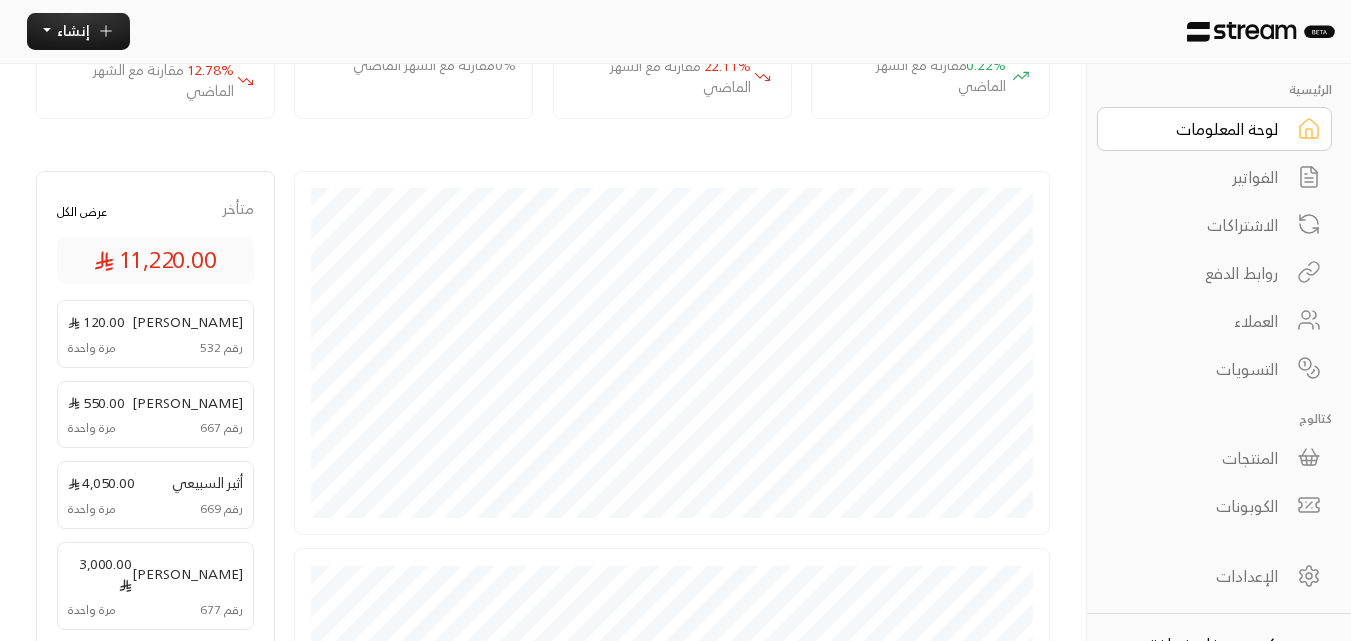 scroll, scrollTop: 249, scrollLeft: 0, axis: vertical 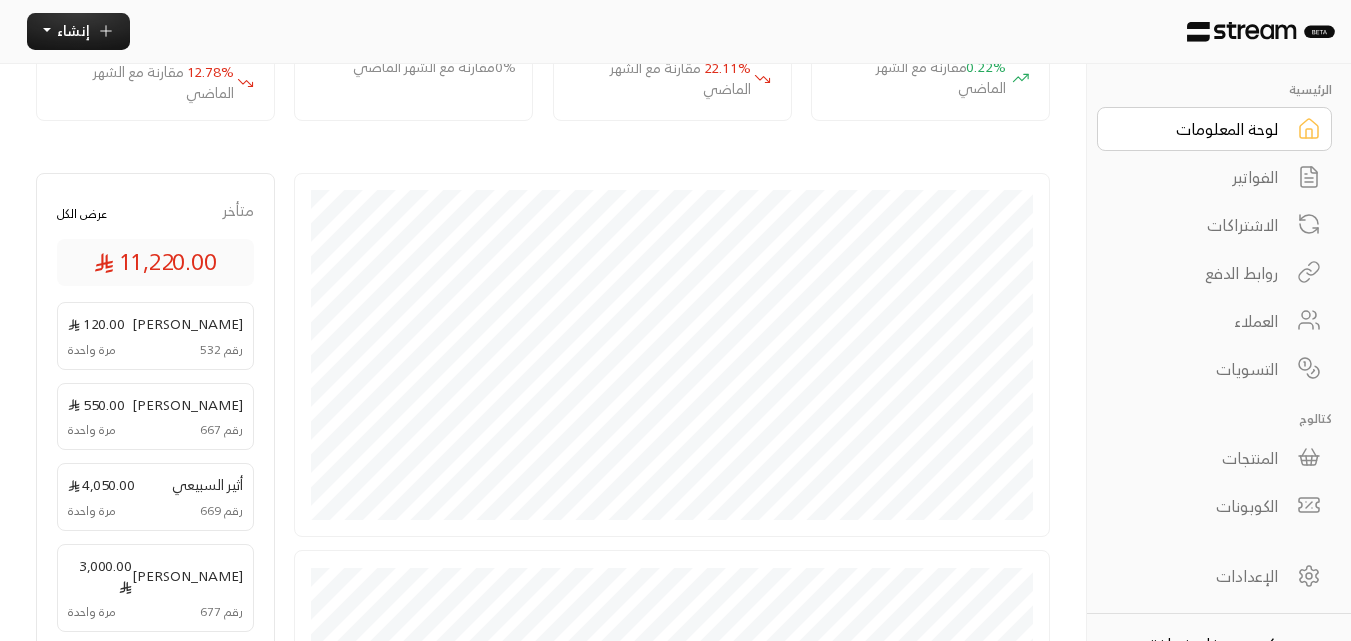 click on "الفواتير" at bounding box center (1201, 177) 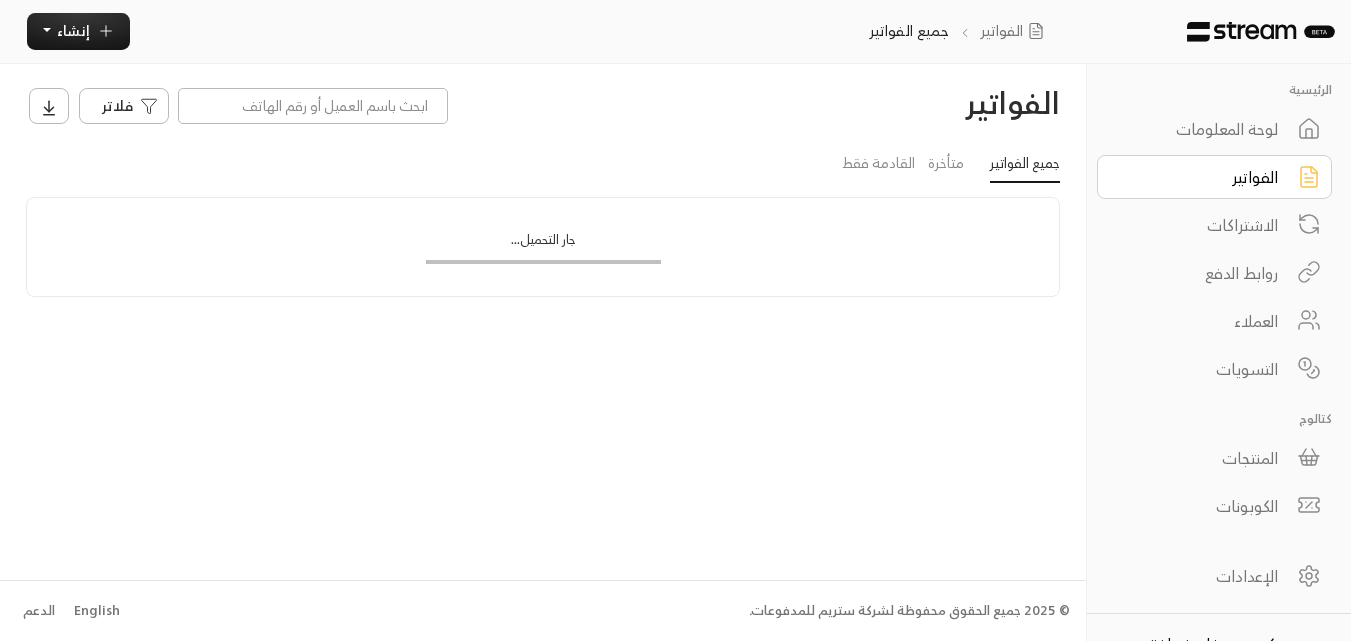 scroll, scrollTop: 0, scrollLeft: 0, axis: both 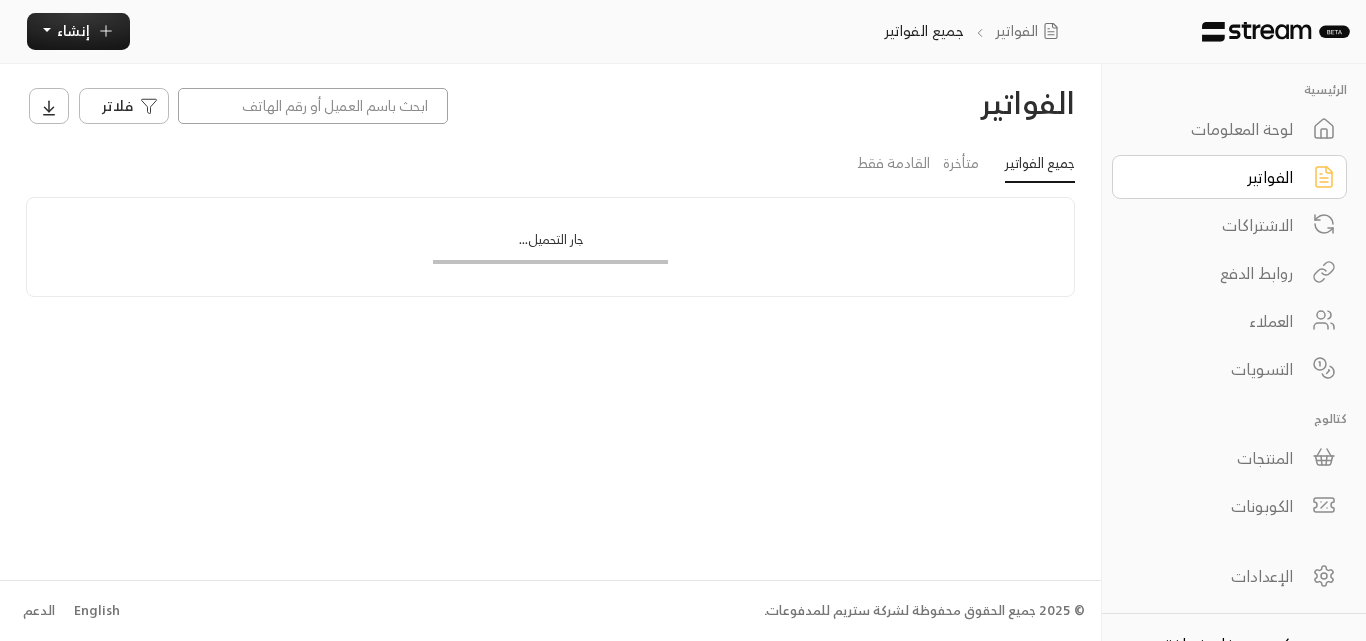 click at bounding box center [313, 106] 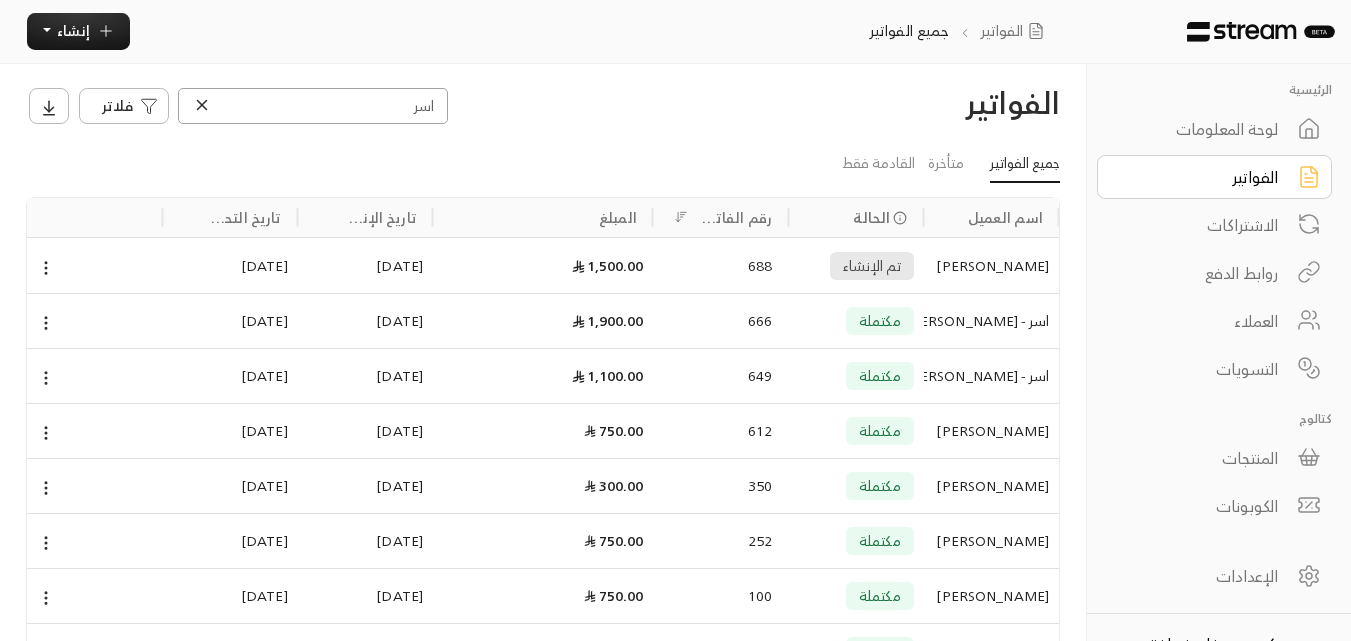 type on "اسر" 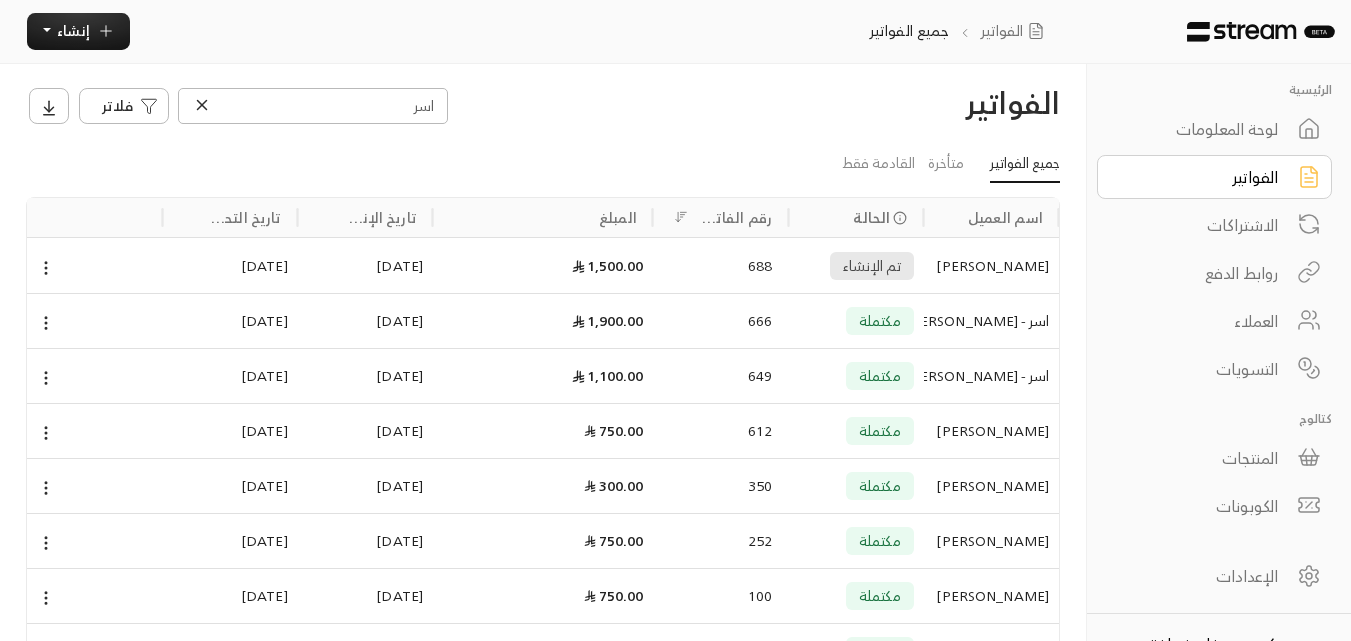 click on "اسر - [PERSON_NAME]" at bounding box center [991, 321] 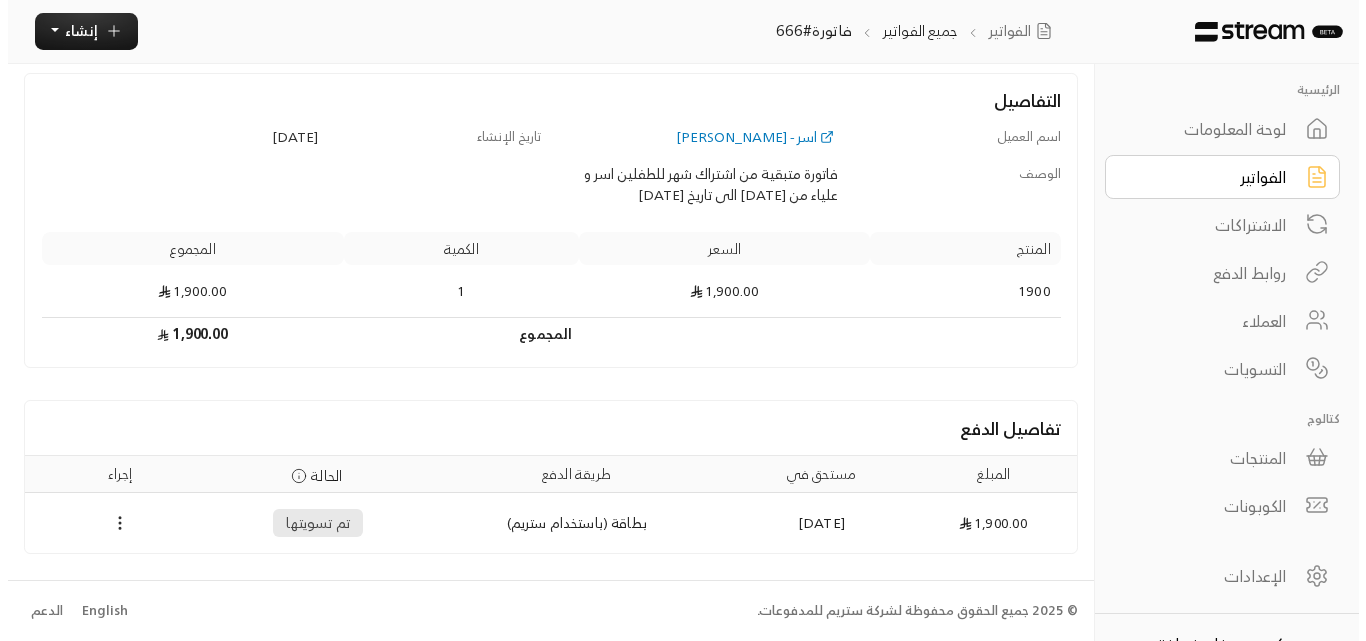 scroll, scrollTop: 0, scrollLeft: 0, axis: both 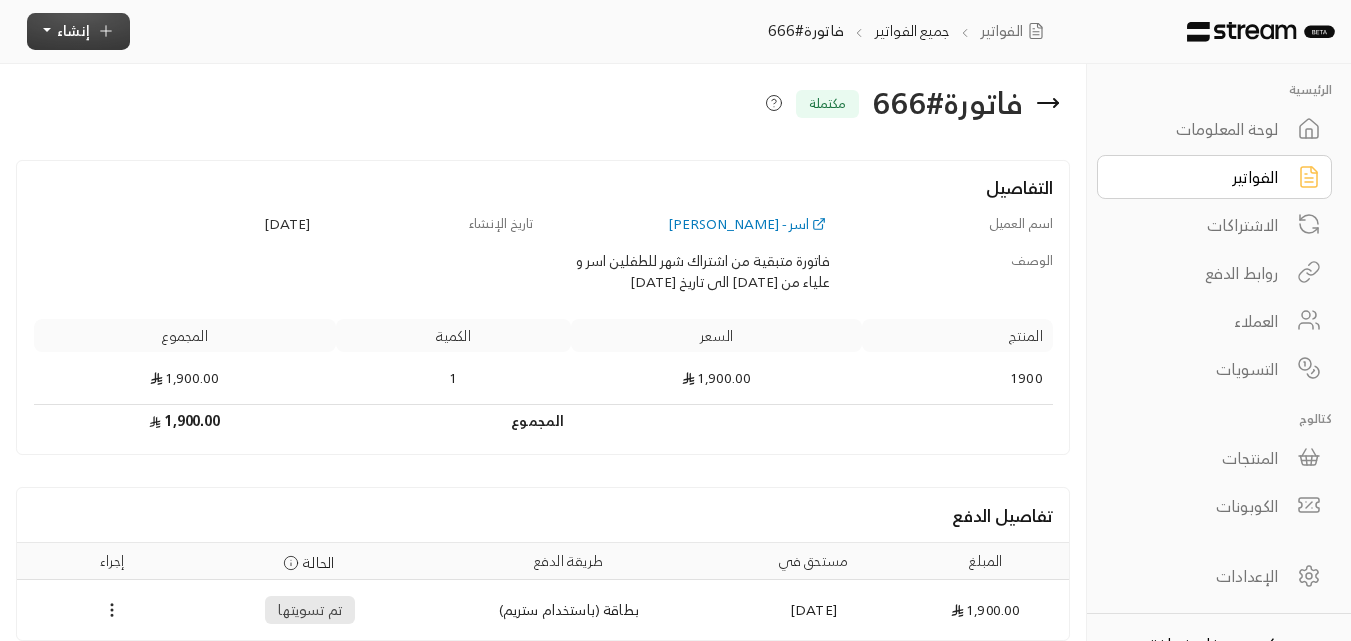 click on "إنشاء" at bounding box center (78, 31) 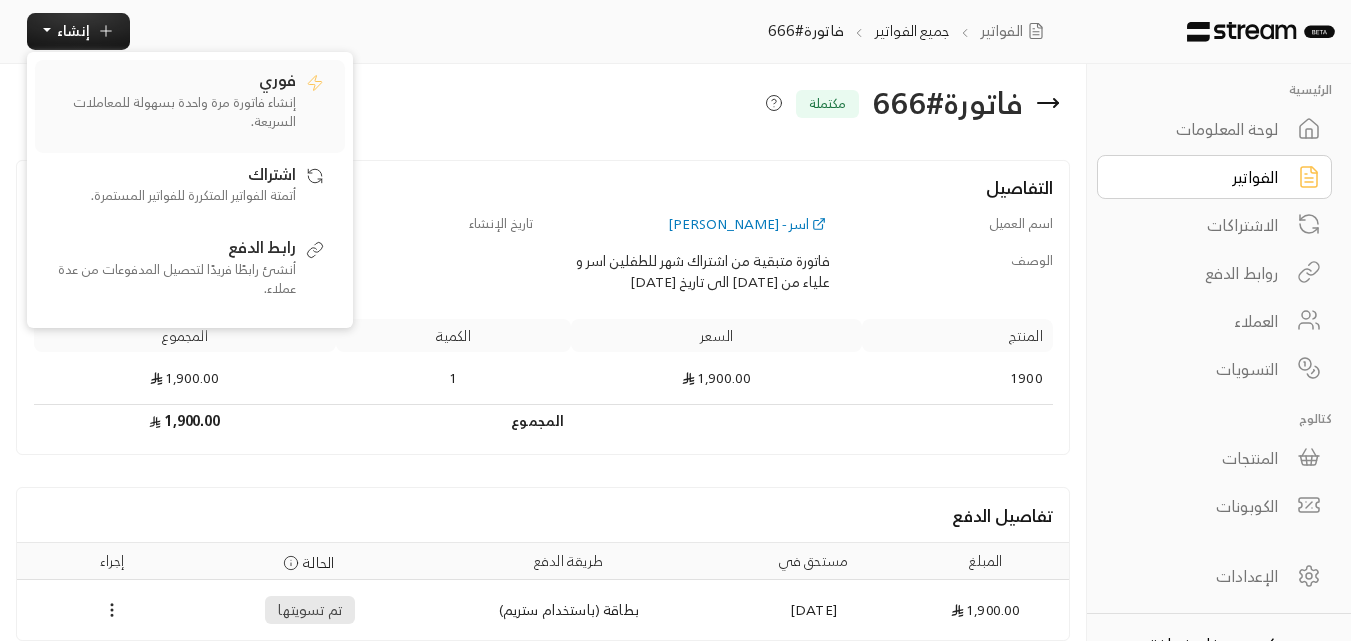 click on "إنشاء فاتورة مرة واحدة بسهولة للمعاملات السريعة." at bounding box center (171, 112) 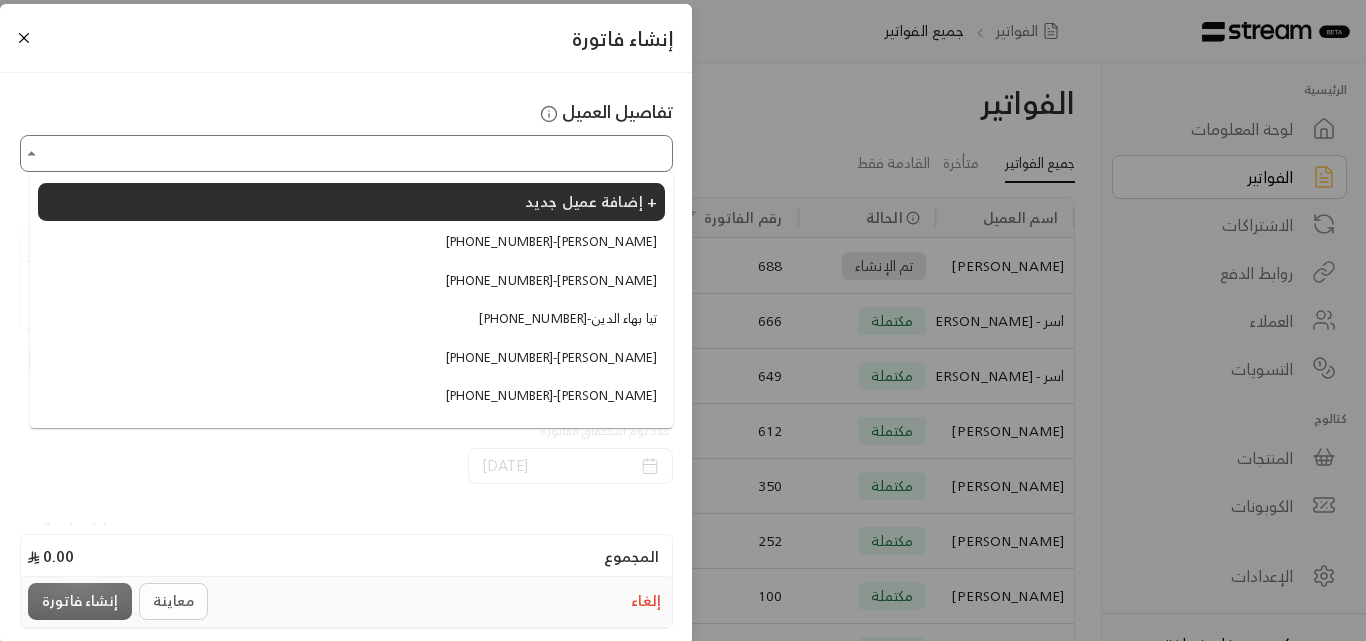 click on "اختر العميل" at bounding box center (346, 153) 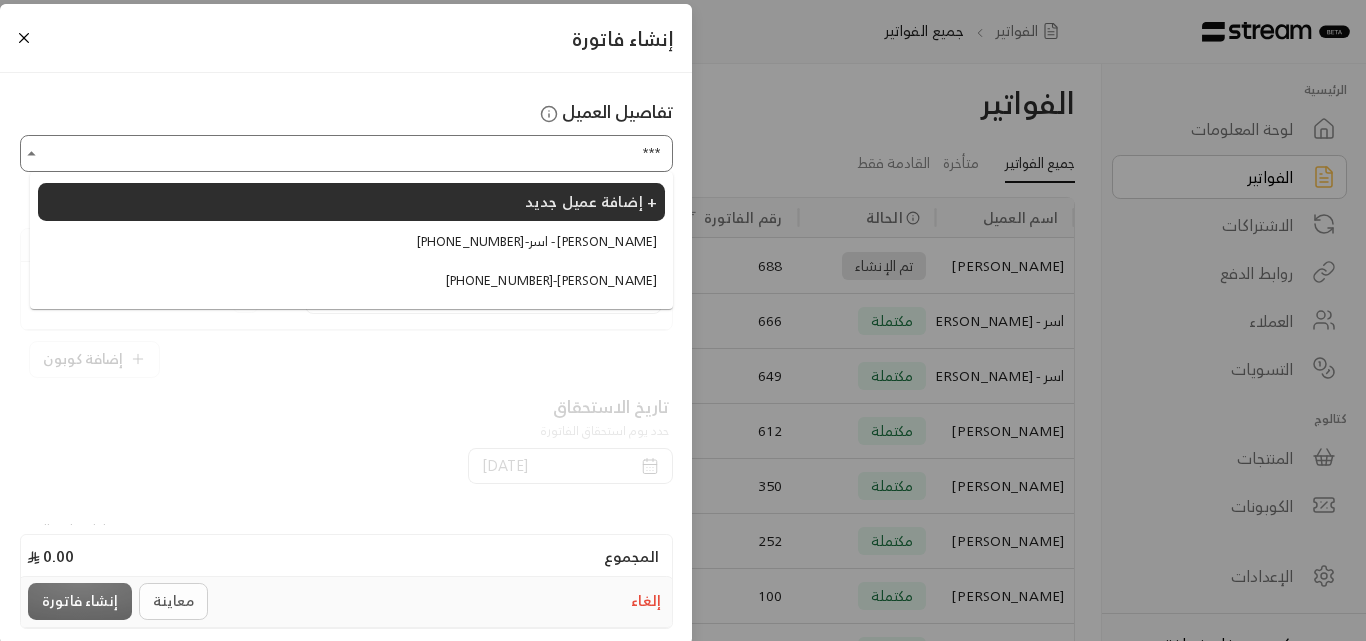click on "[PHONE_NUMBER]  -  اسر - [PERSON_NAME]" at bounding box center [537, 242] 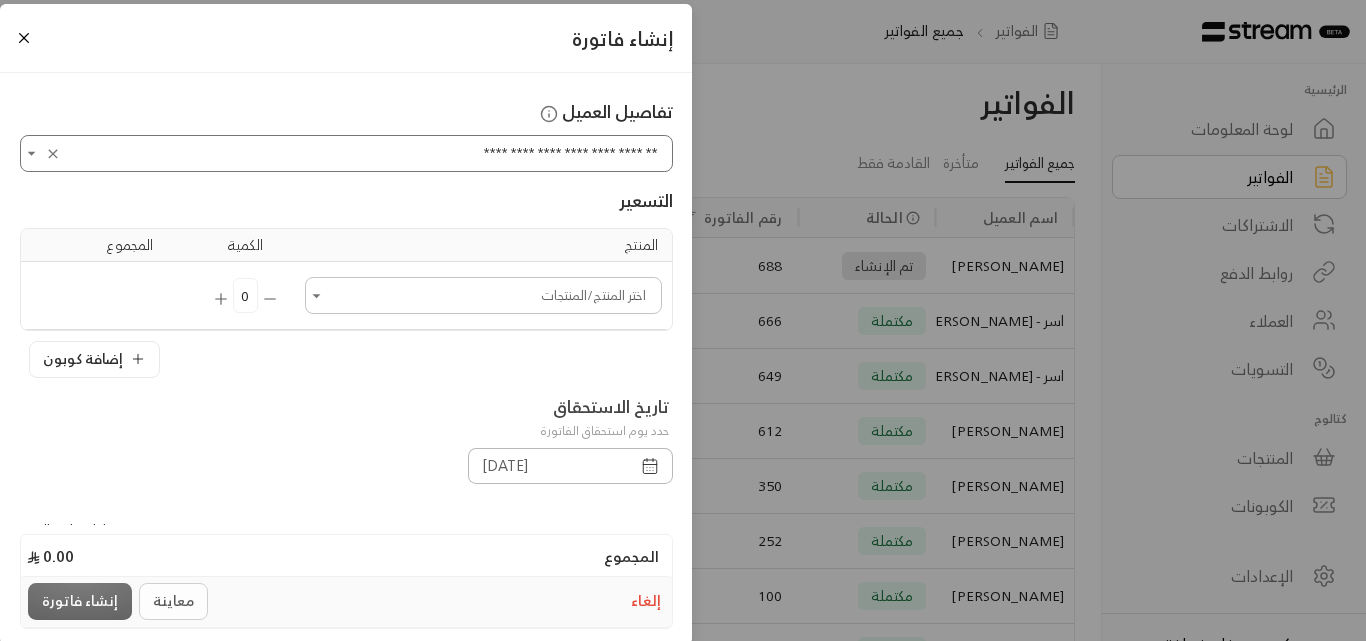 click on "اختر المنتج/المنتجات" at bounding box center (483, 295) 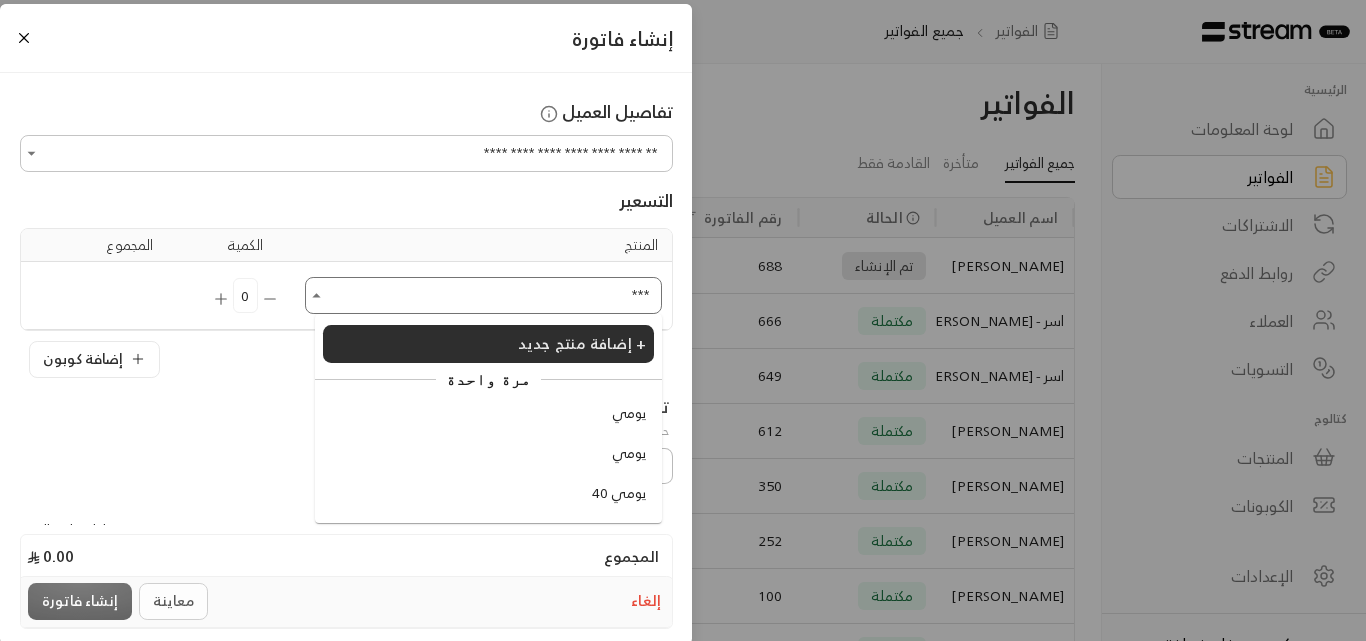click on "يومي" at bounding box center [629, 413] 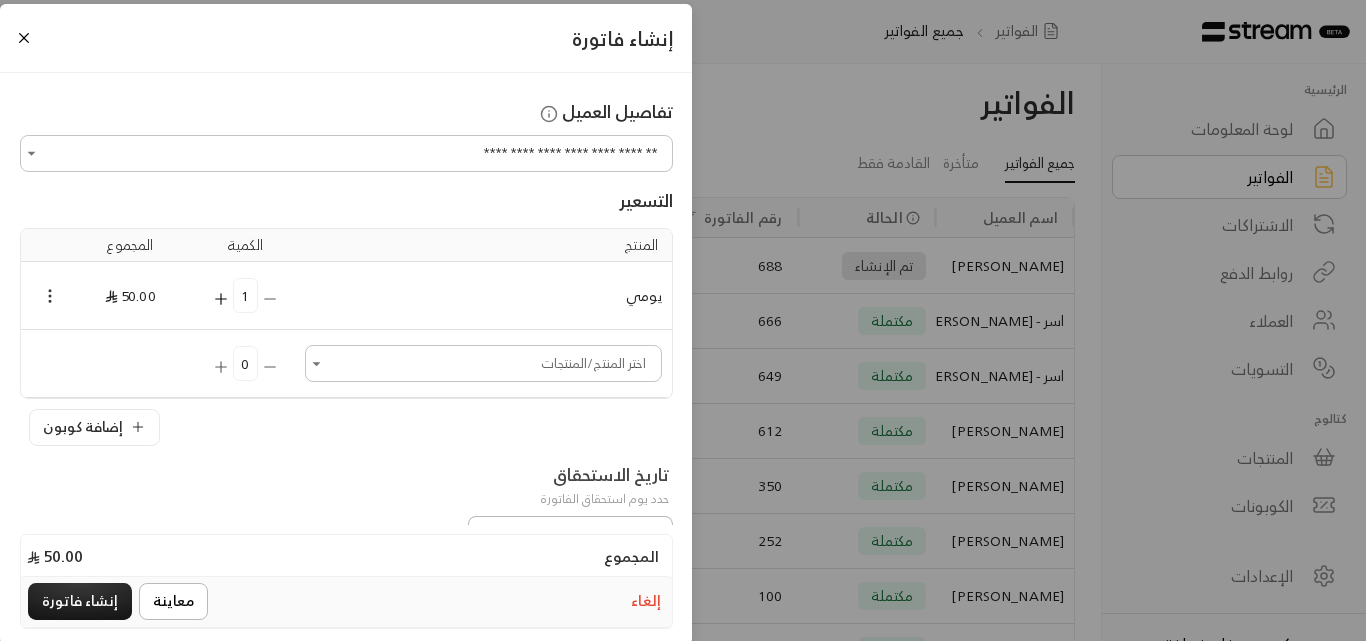 click 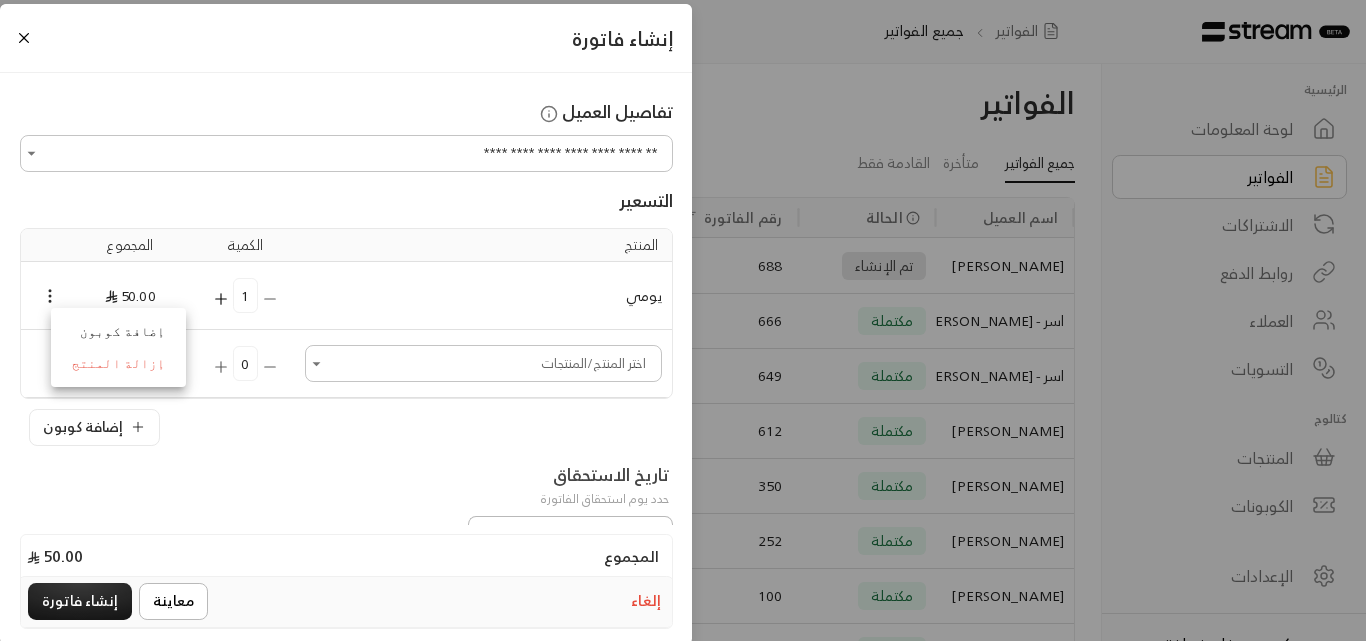 click on "إزالة المنتج" at bounding box center [118, 364] 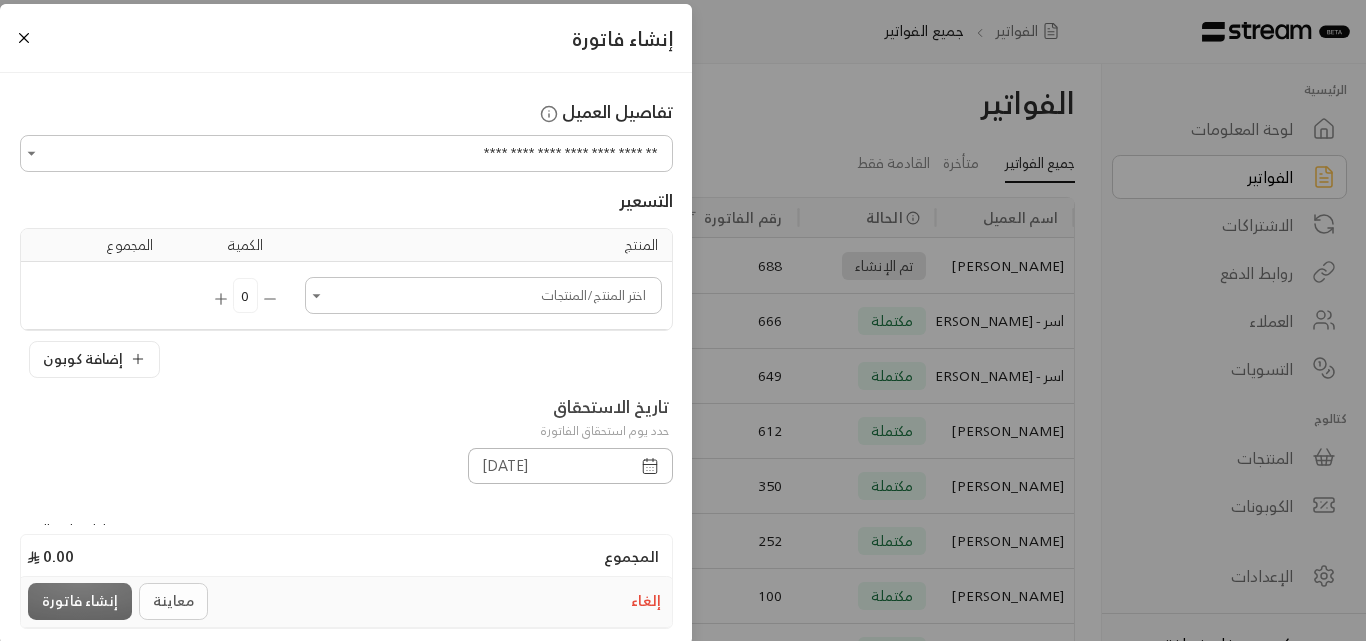 click 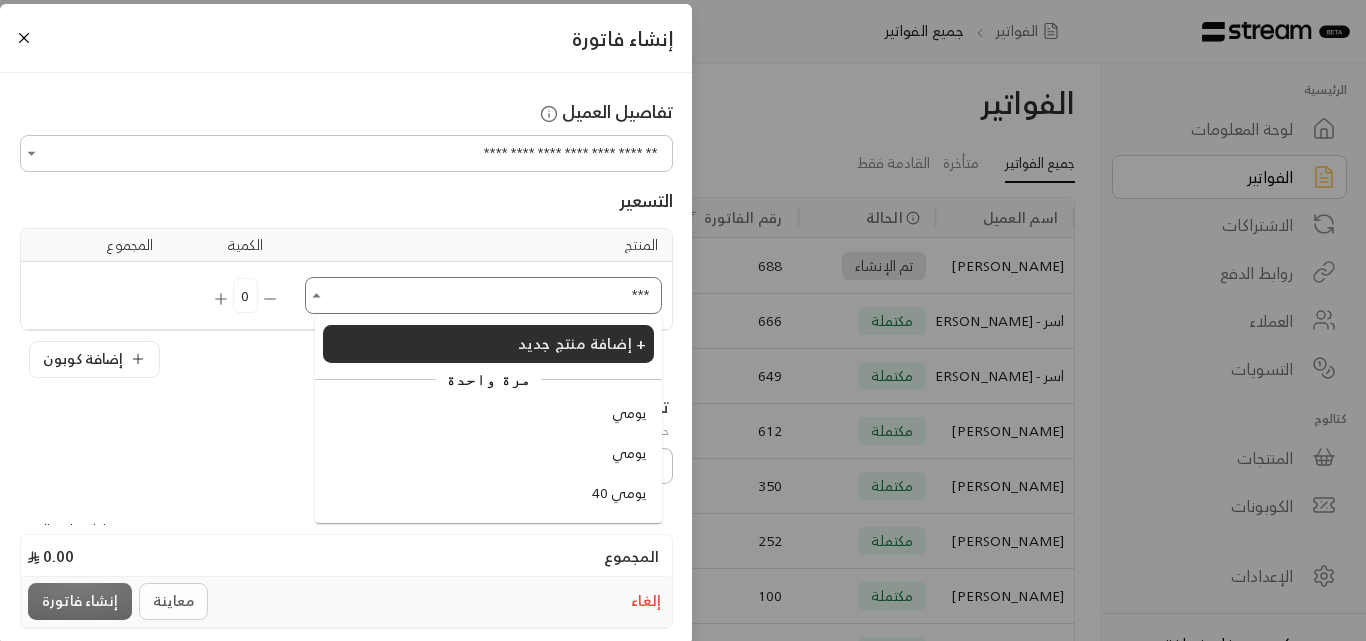 click on "يومي" at bounding box center (629, 453) 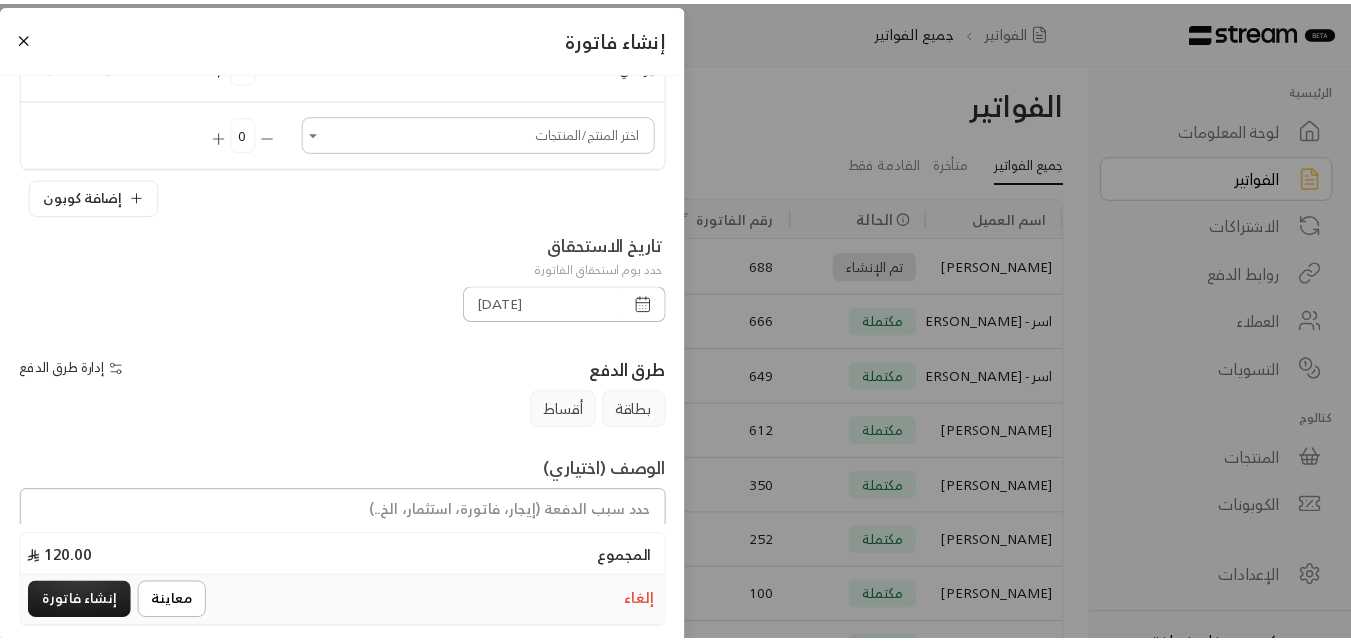 scroll, scrollTop: 334, scrollLeft: 0, axis: vertical 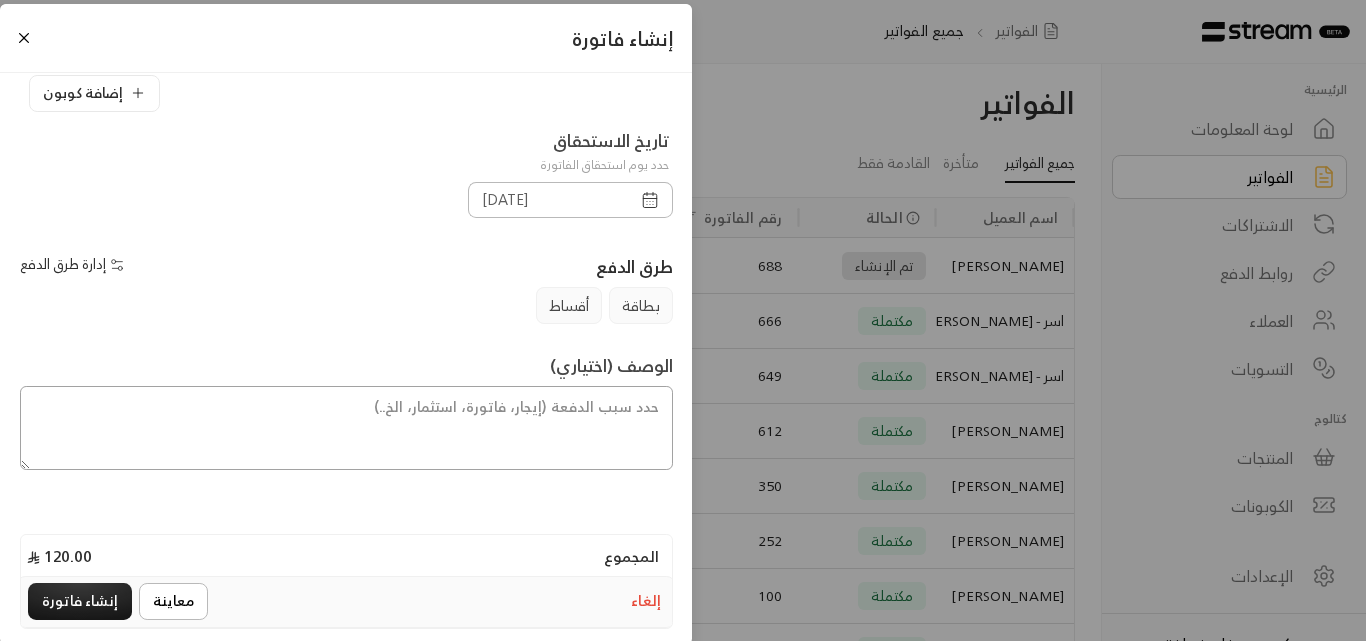 click at bounding box center (346, 428) 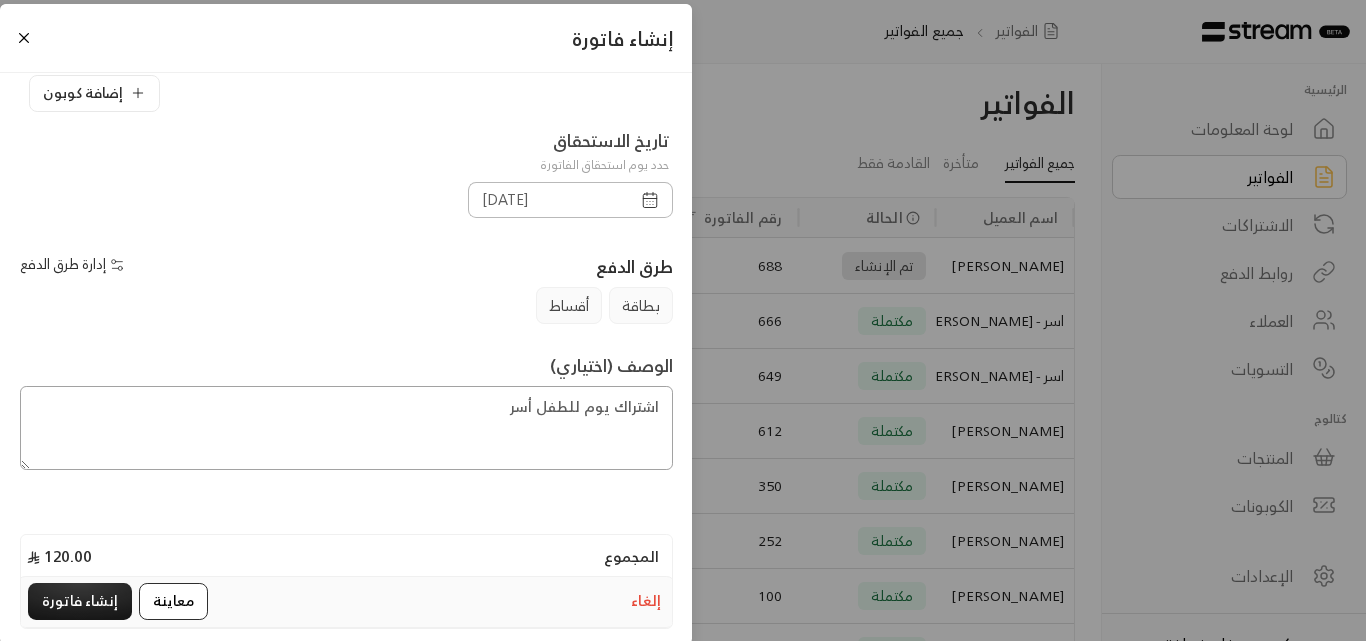 type on "اشتراك يوم للطفل أسر" 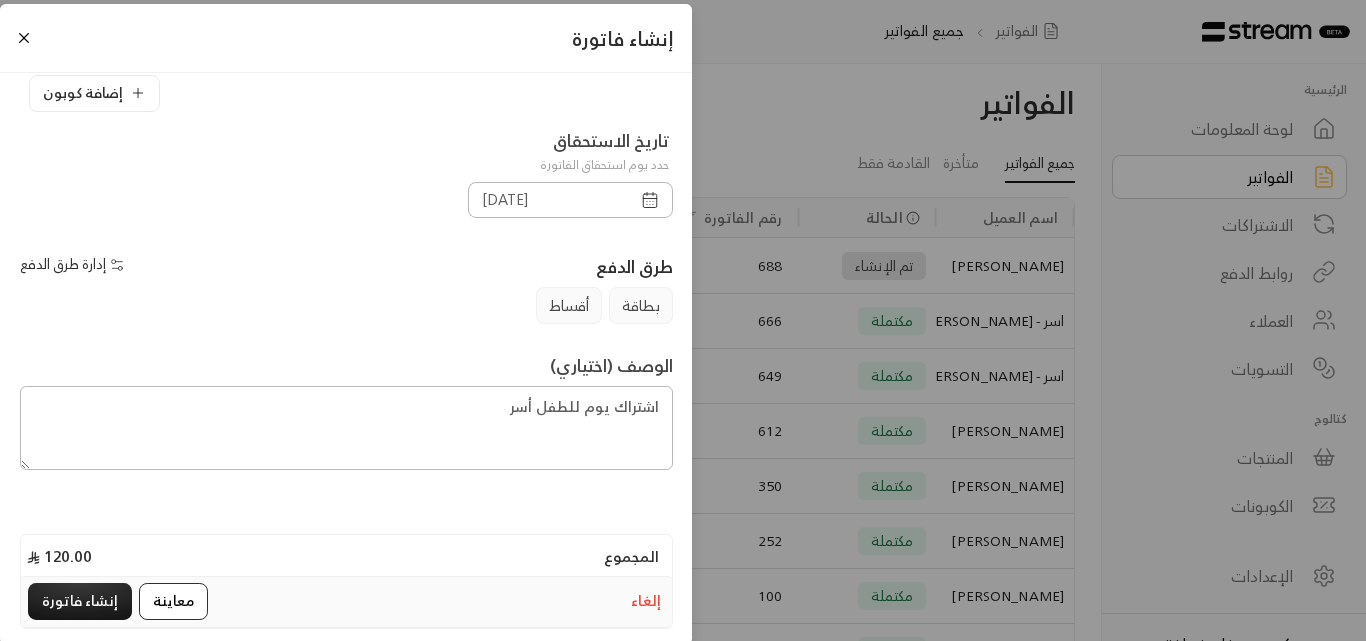 click on "معاينة" at bounding box center (173, 601) 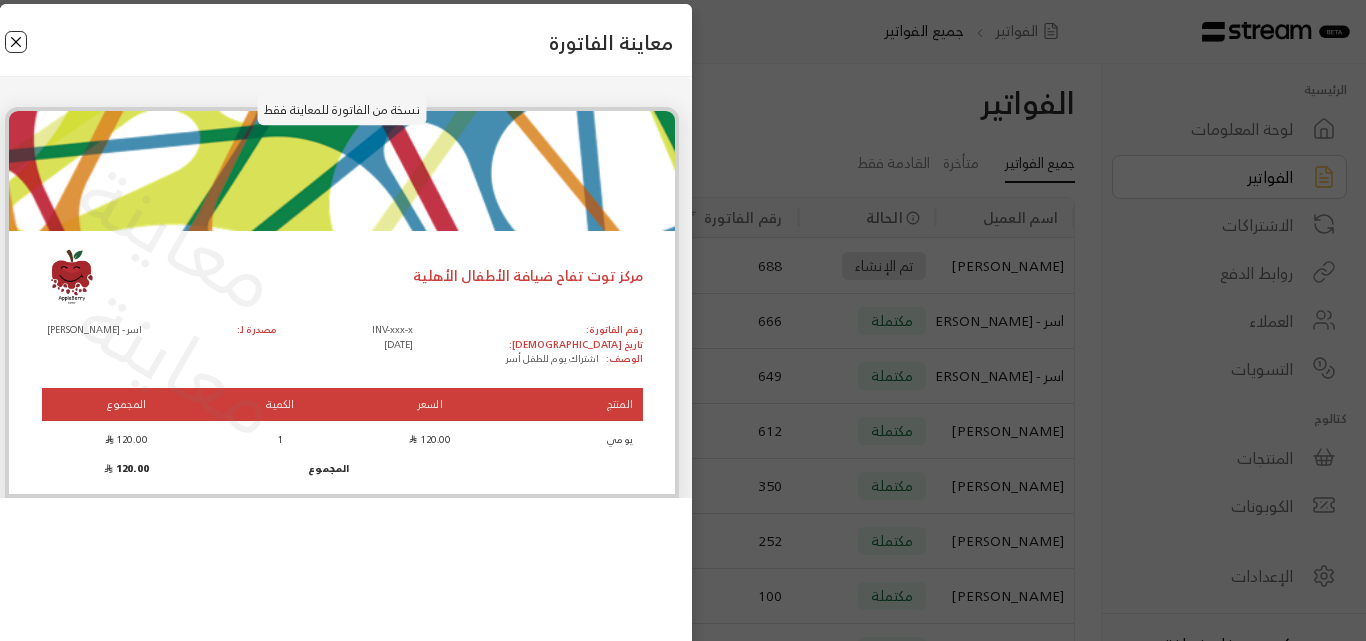 click at bounding box center (16, 42) 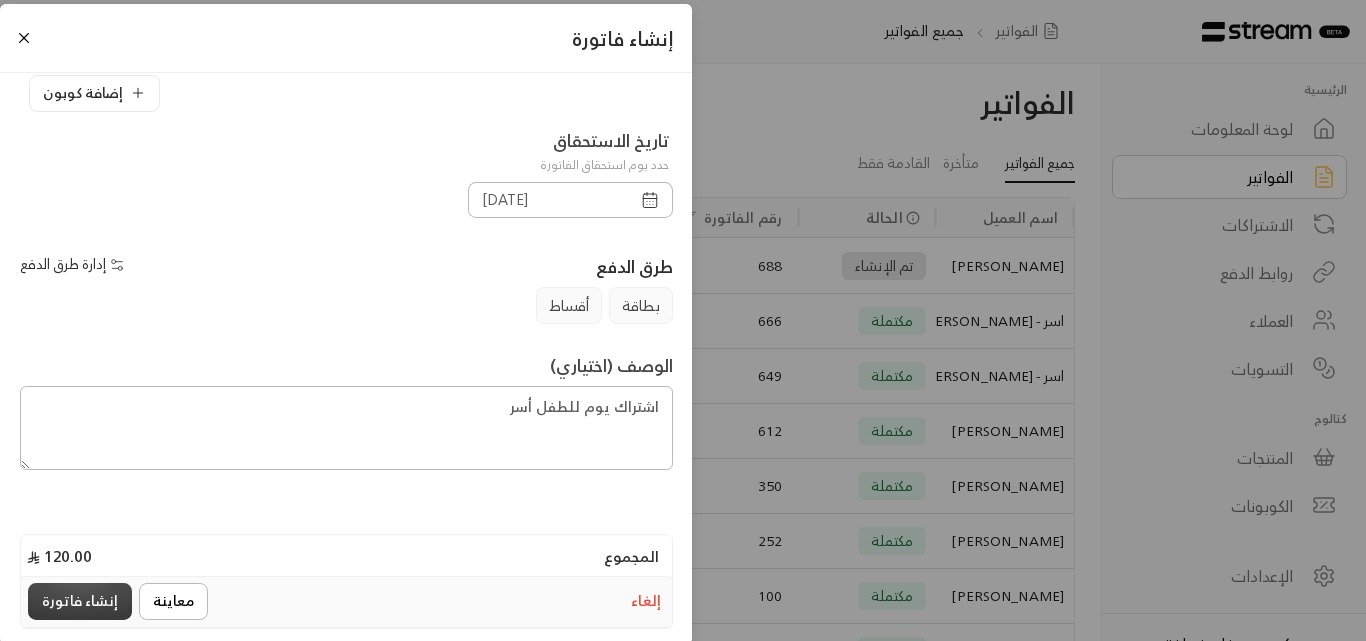 click on "إنشاء فاتورة" at bounding box center [80, 601] 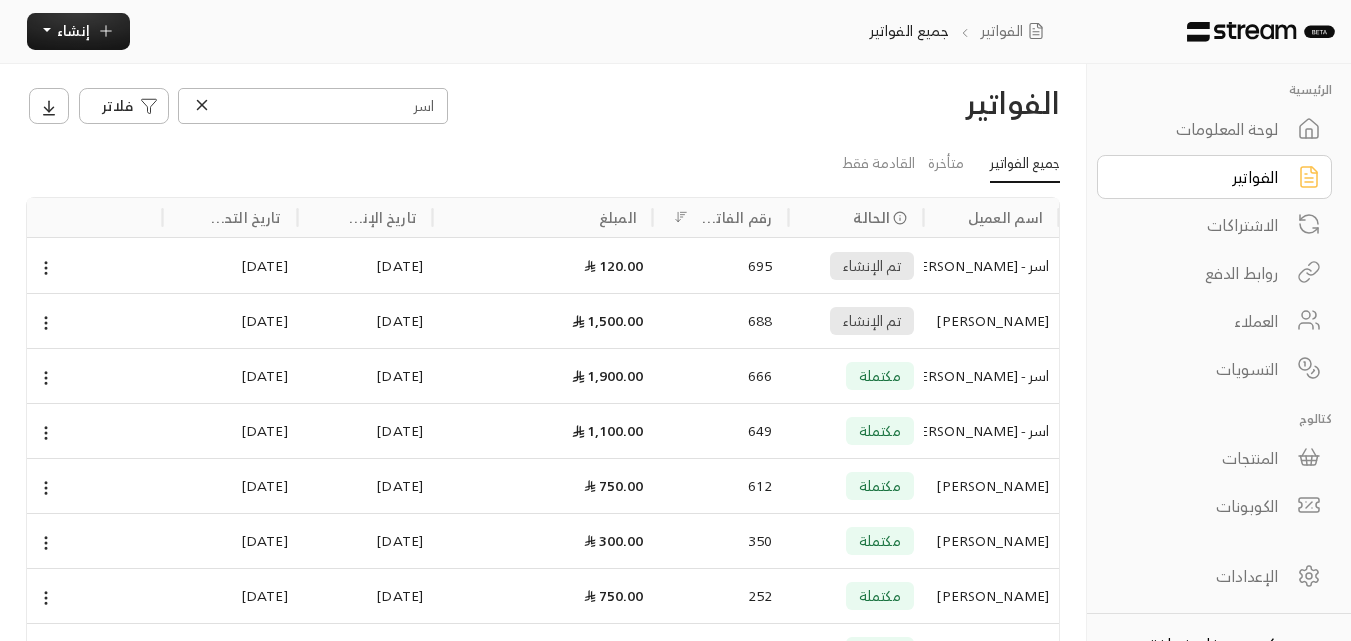 click 